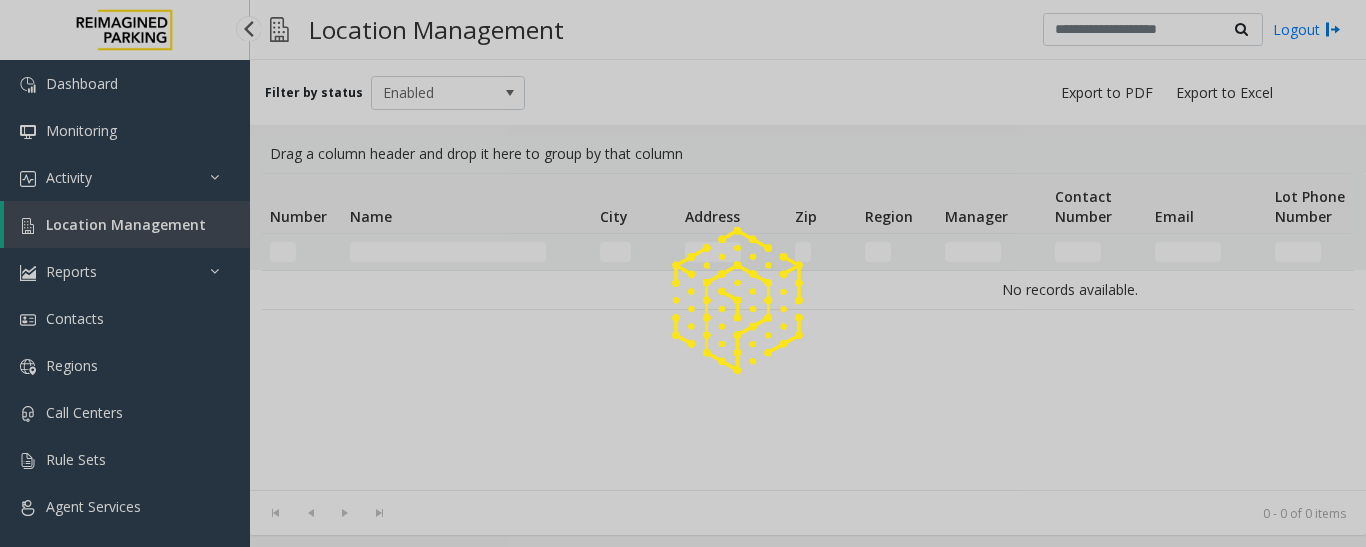 scroll, scrollTop: 0, scrollLeft: 0, axis: both 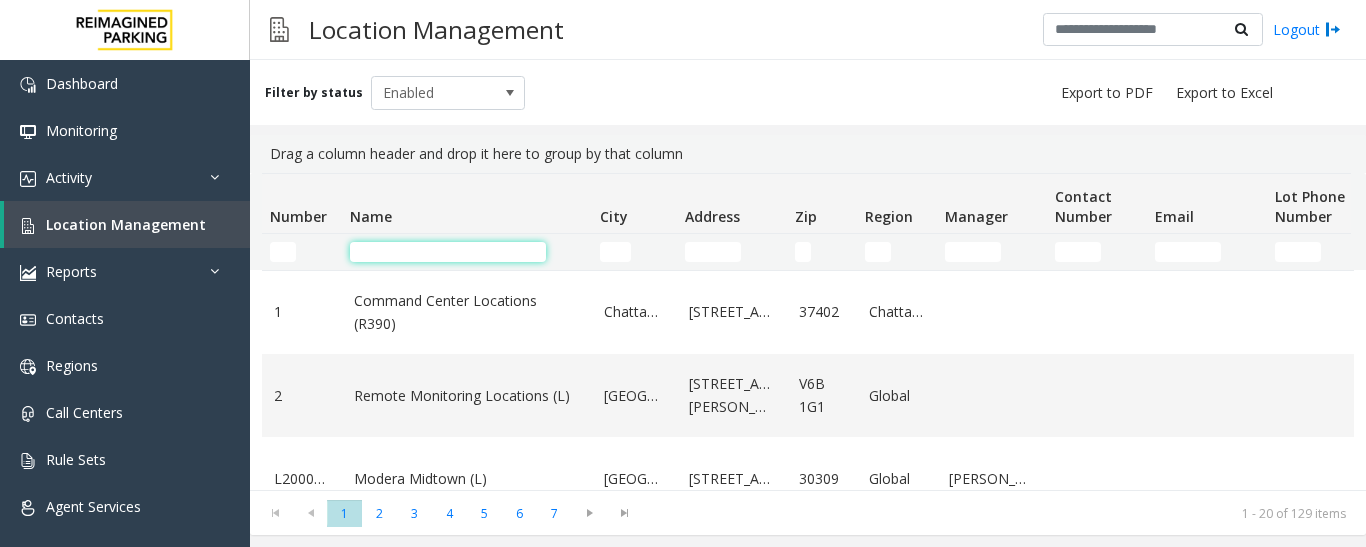 click 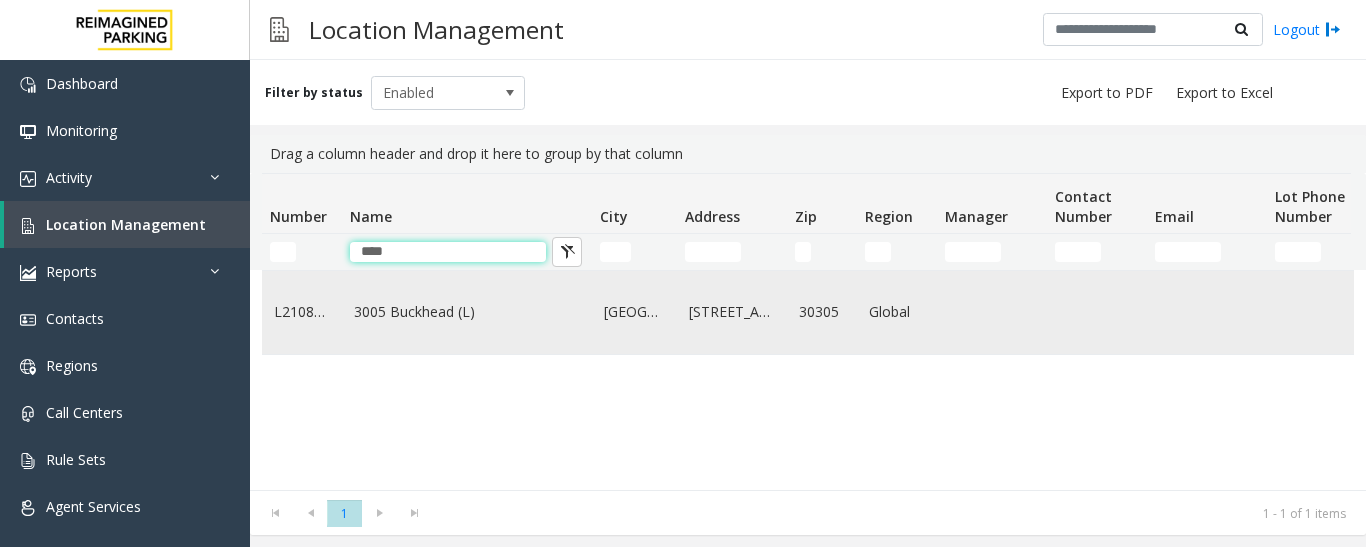 type on "****" 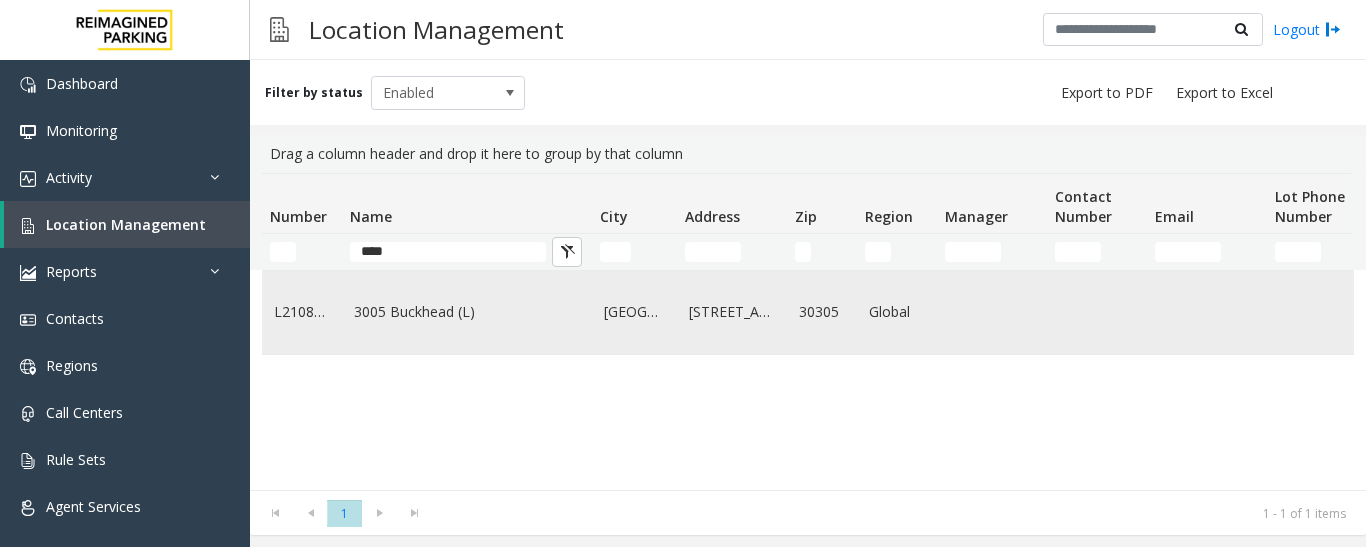 click on "3005 Buckhead (L)" 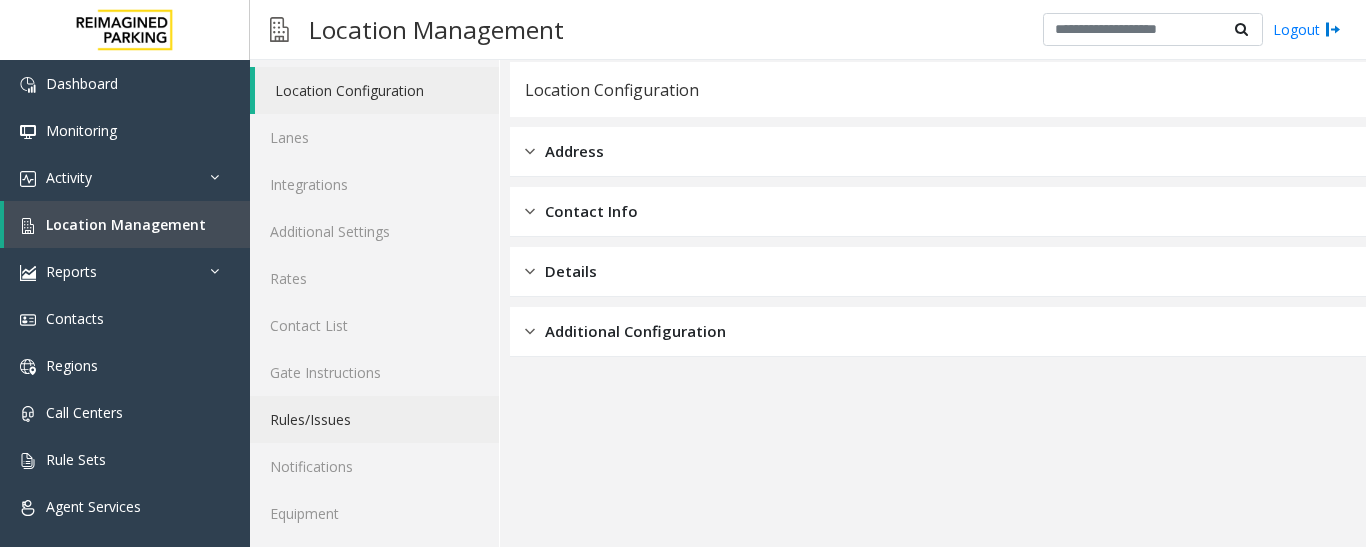 scroll, scrollTop: 112, scrollLeft: 0, axis: vertical 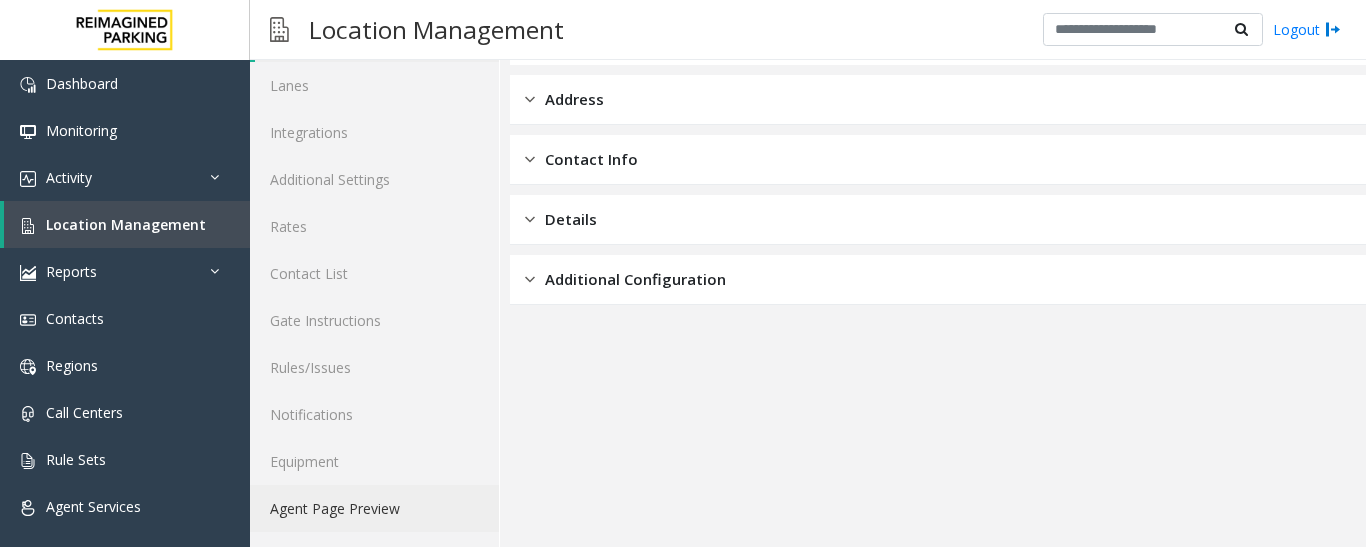 drag, startPoint x: 404, startPoint y: 497, endPoint x: 415, endPoint y: 492, distance: 12.083046 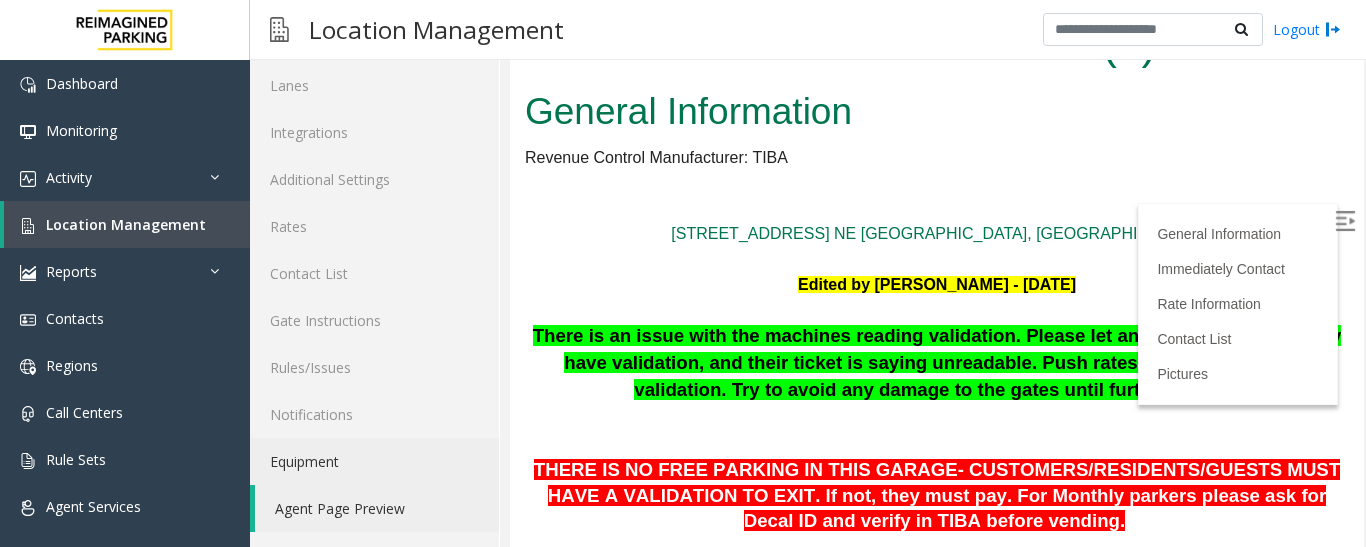 scroll, scrollTop: 0, scrollLeft: 0, axis: both 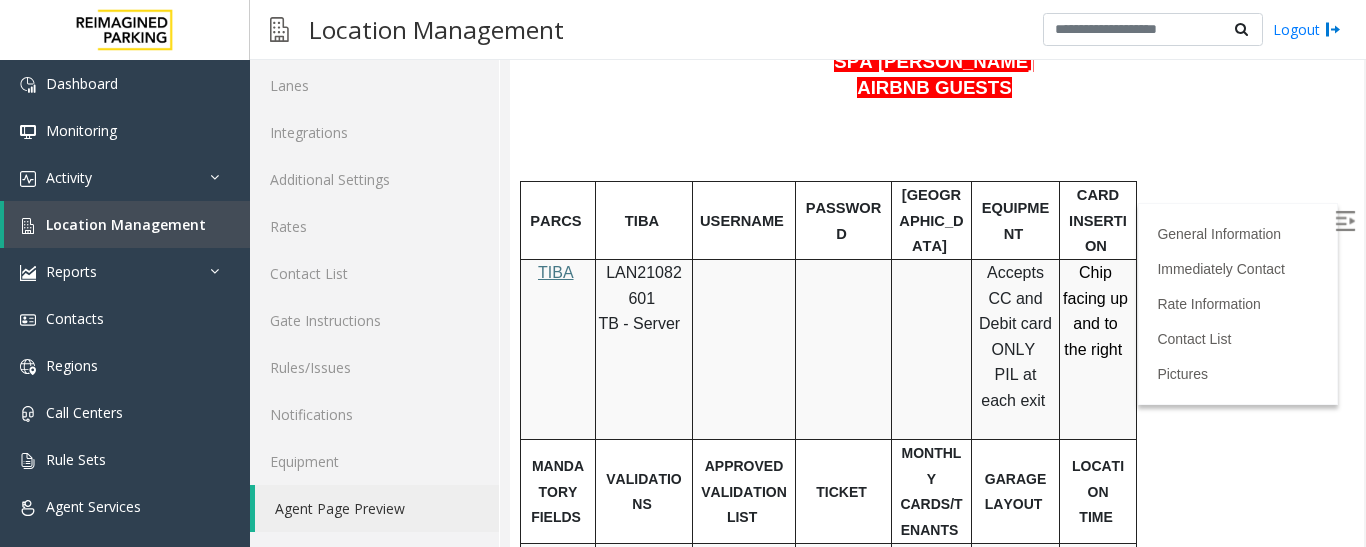 click on "LAN21082601" at bounding box center (644, 285) 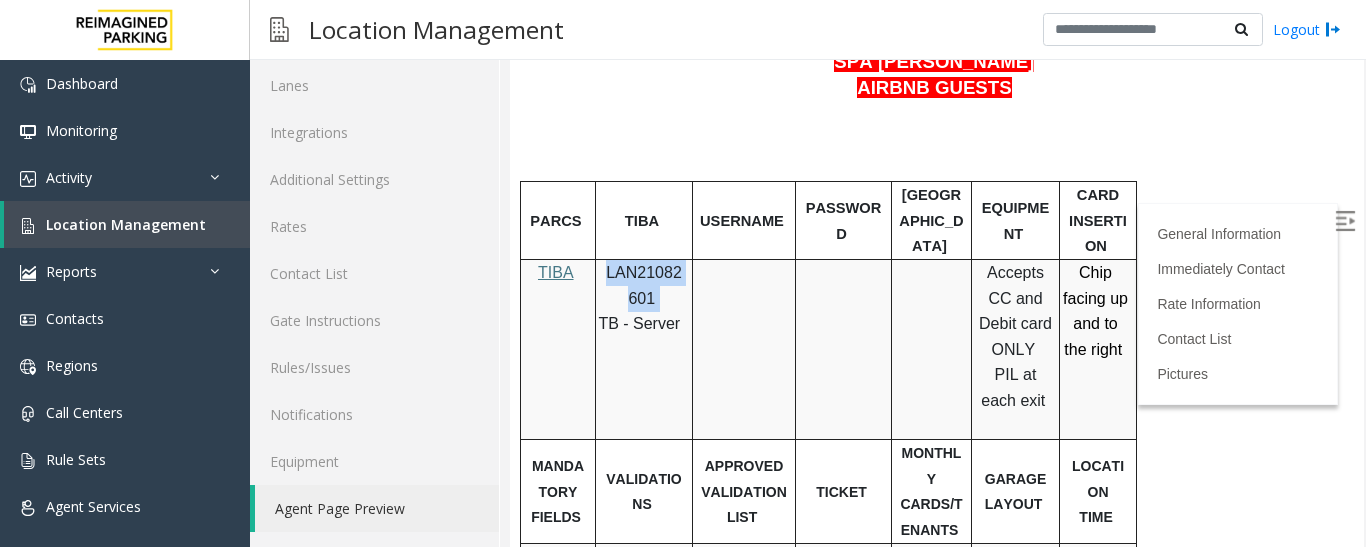 click on "LAN21082601" at bounding box center [644, 285] 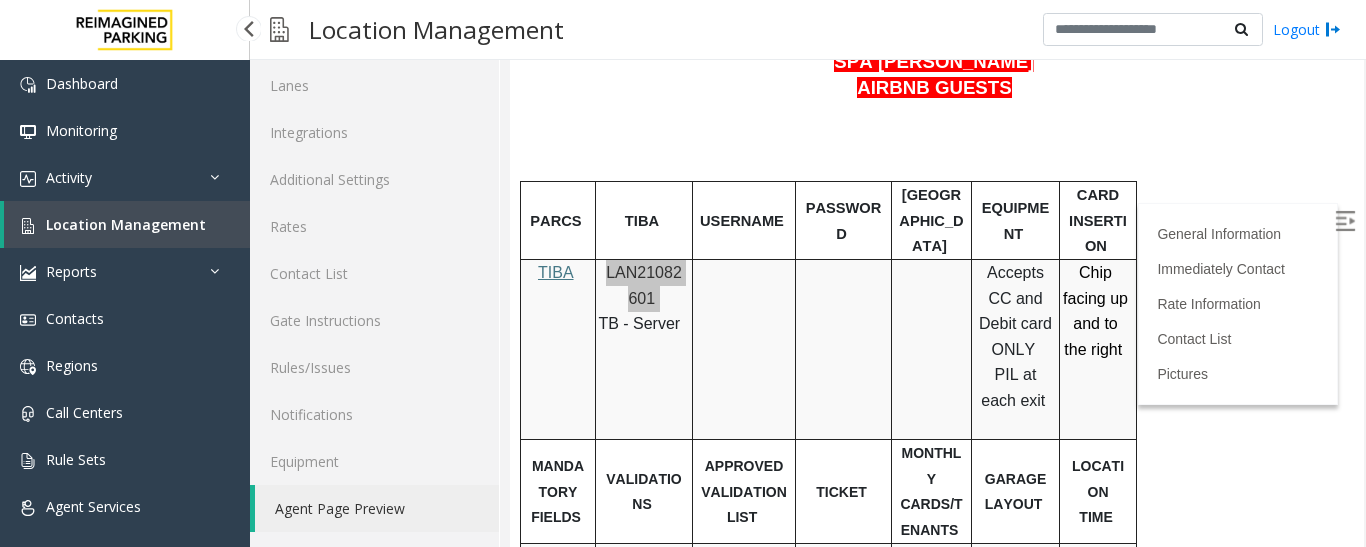 click on "Location Management" at bounding box center (126, 224) 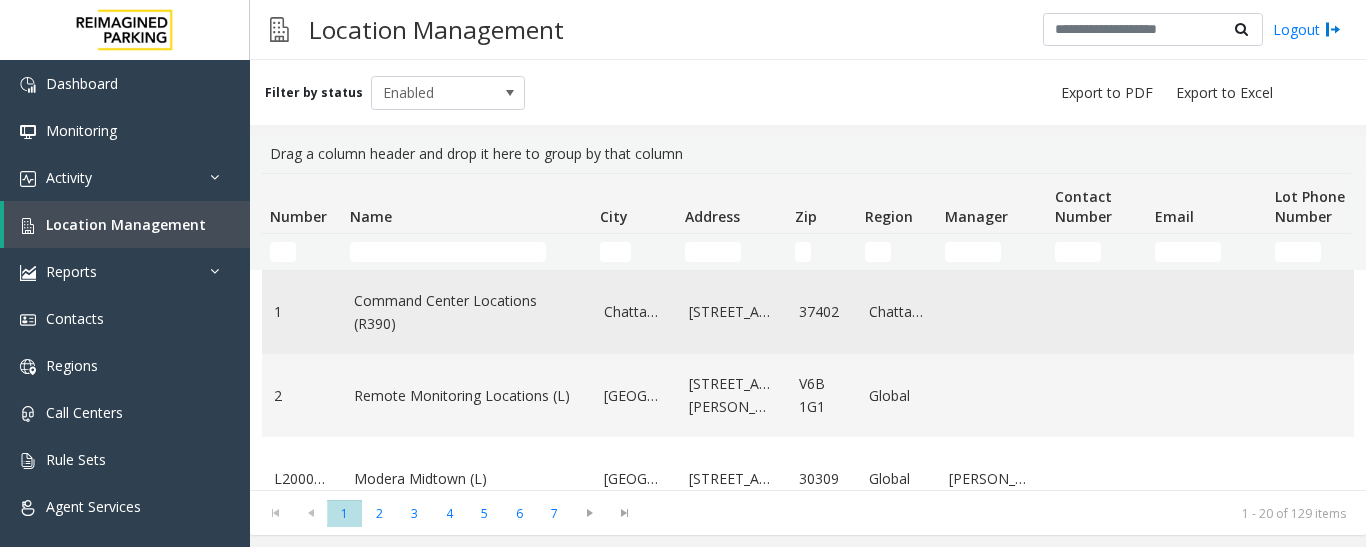scroll, scrollTop: 0, scrollLeft: 0, axis: both 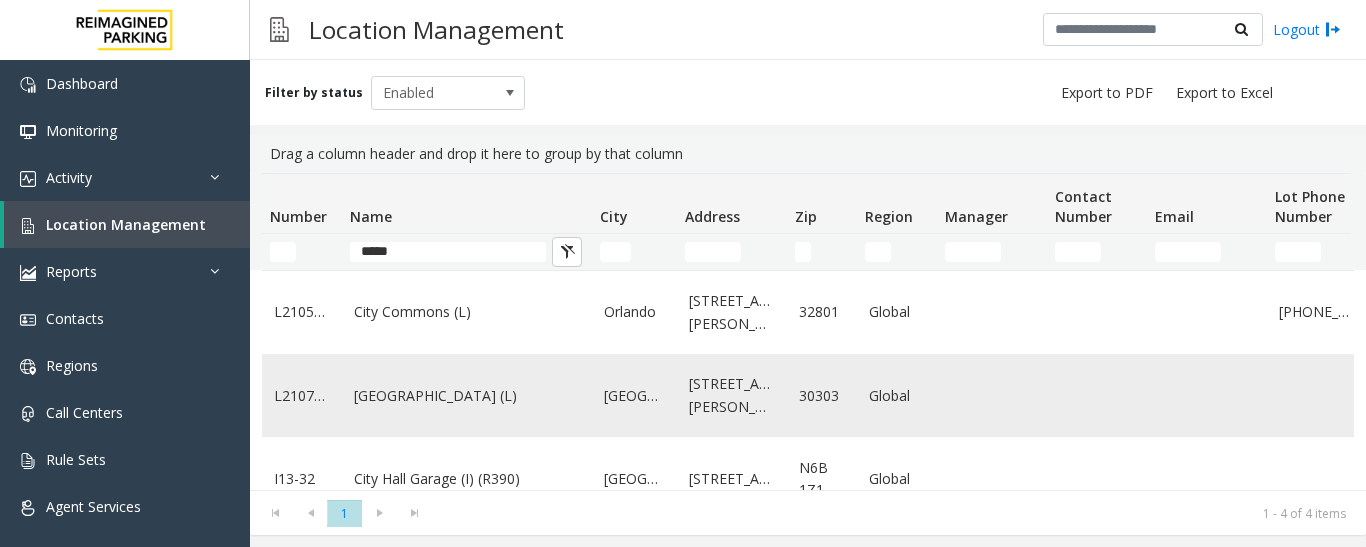 type on "****" 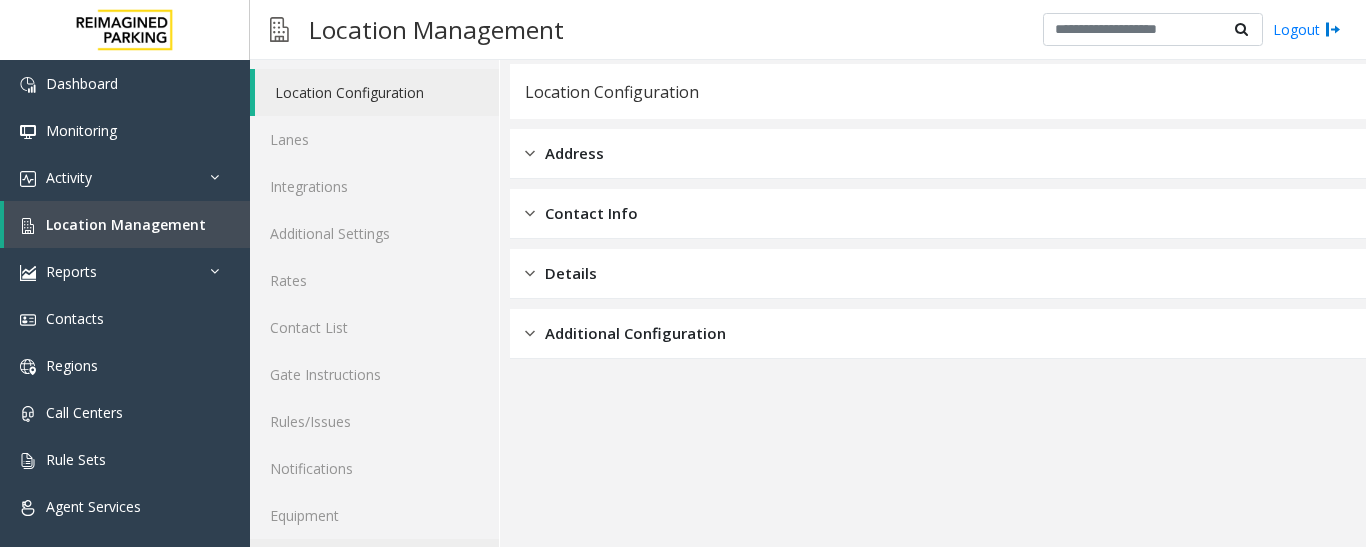 scroll, scrollTop: 112, scrollLeft: 0, axis: vertical 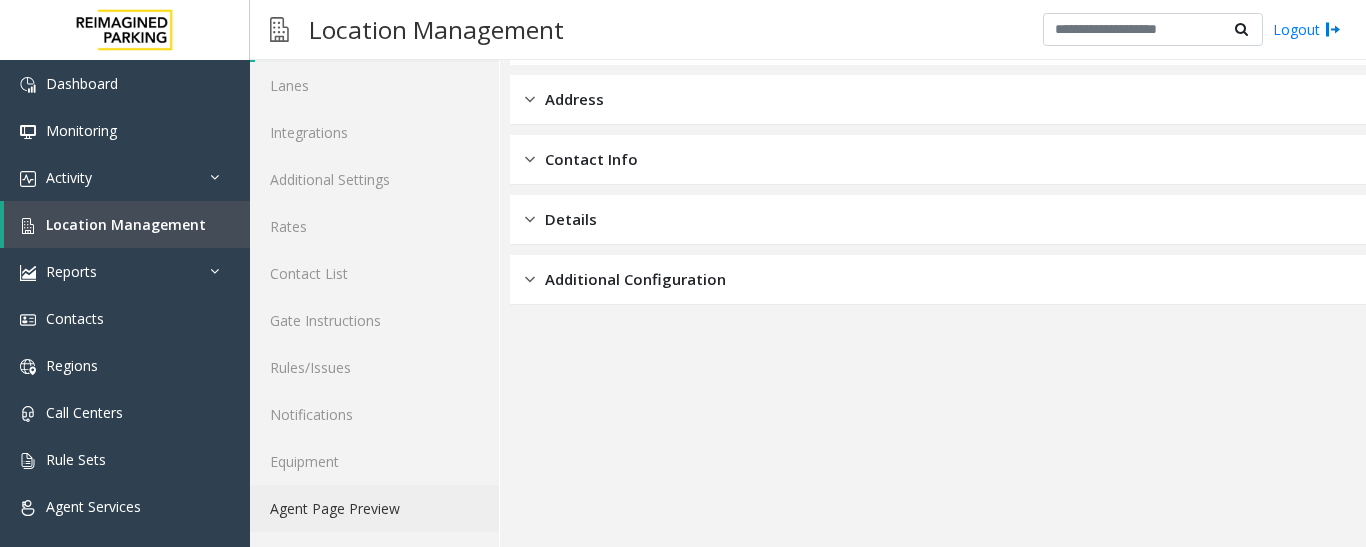 click on "Agent Page Preview" 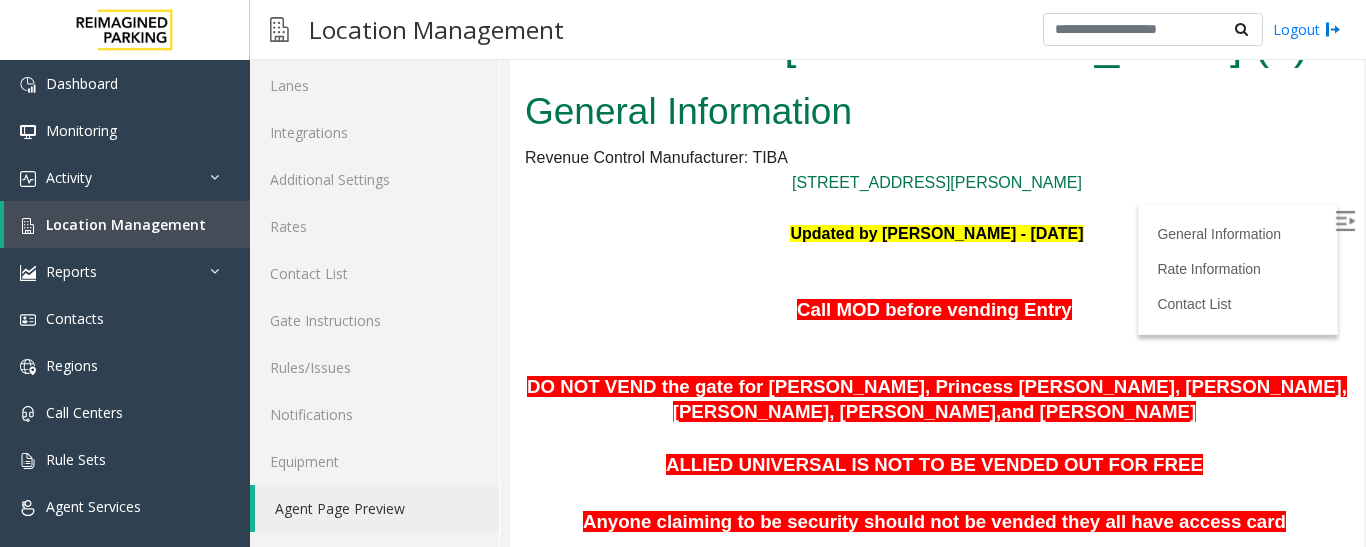 scroll, scrollTop: 0, scrollLeft: 0, axis: both 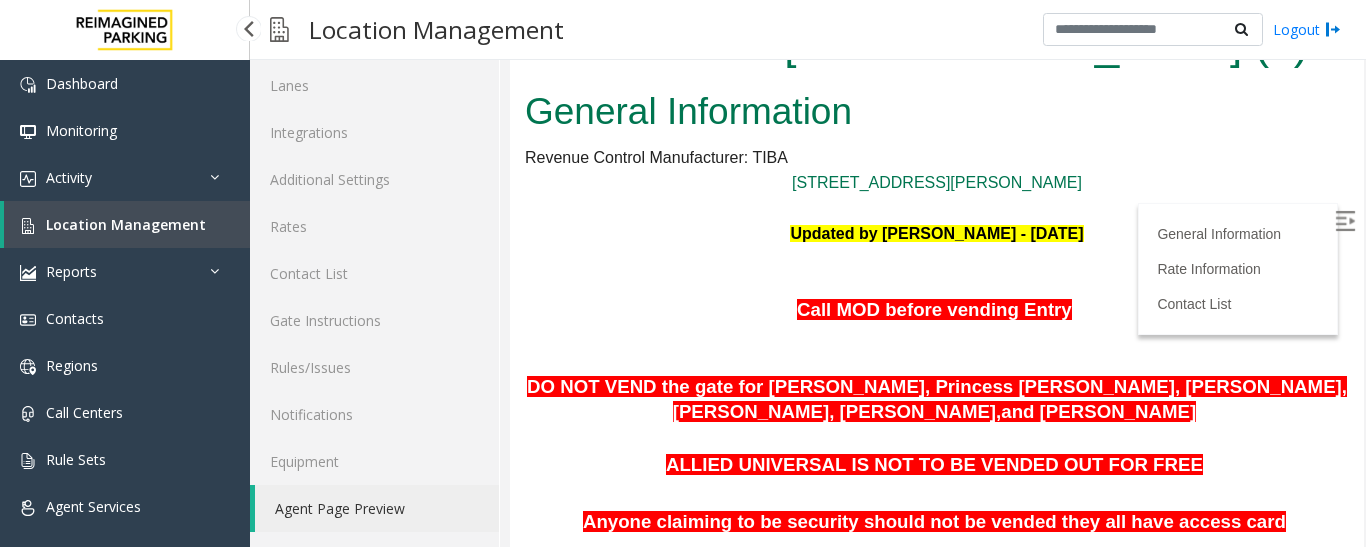 click on "Location Management" at bounding box center (126, 224) 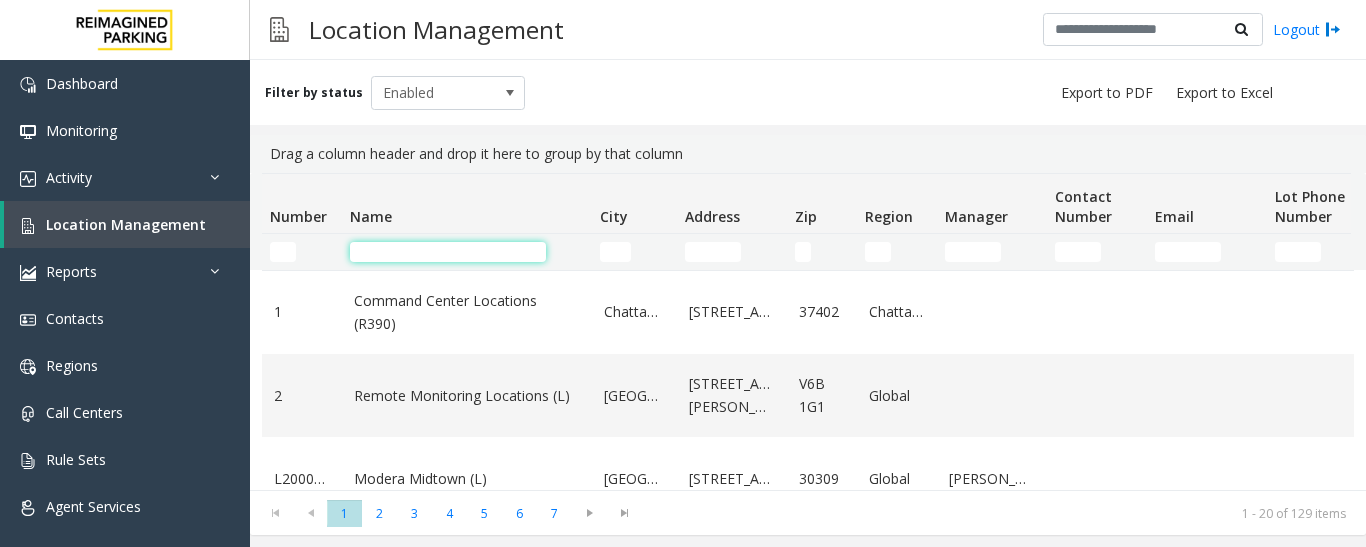 click 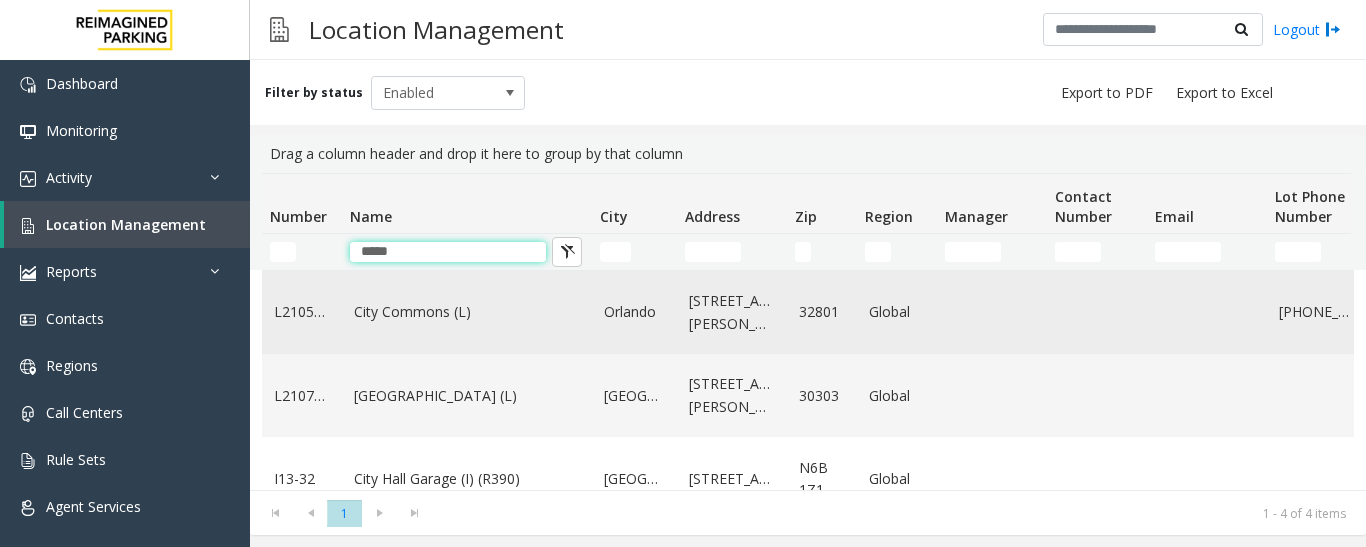 type on "****" 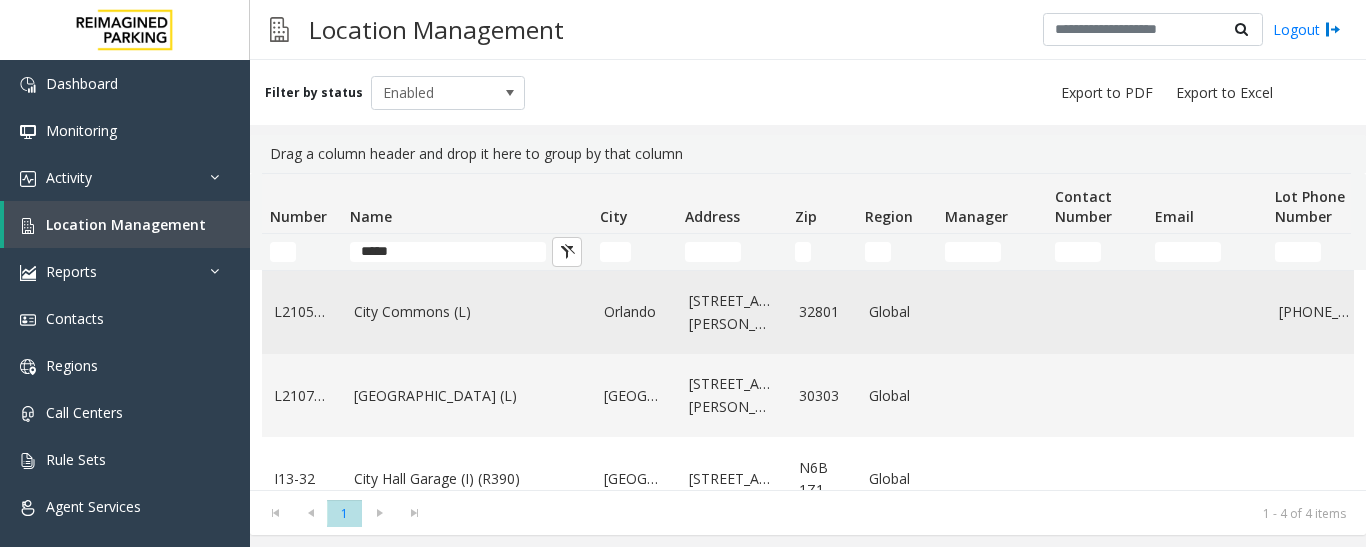click on "City Commons (L)" 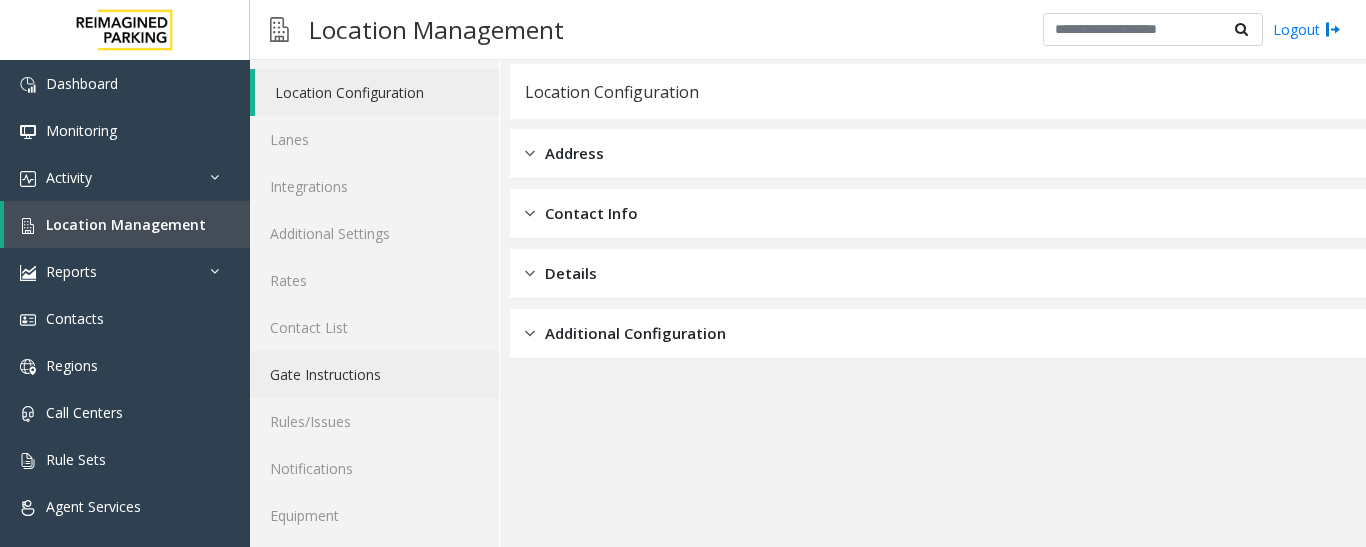 scroll, scrollTop: 112, scrollLeft: 0, axis: vertical 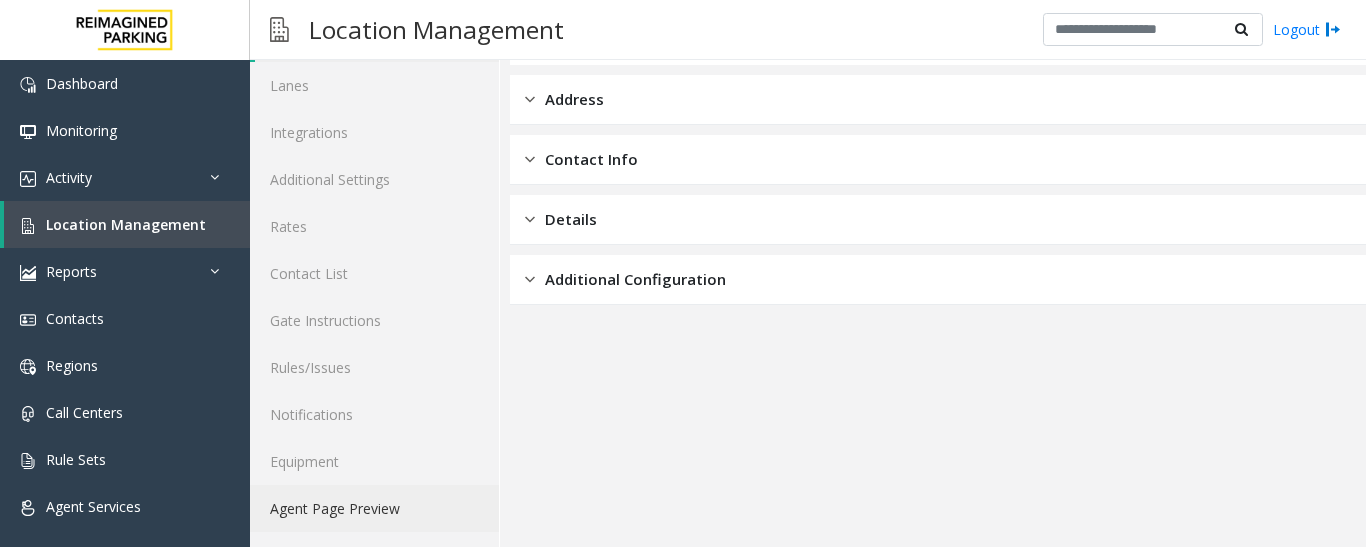 click on "Agent Page Preview" 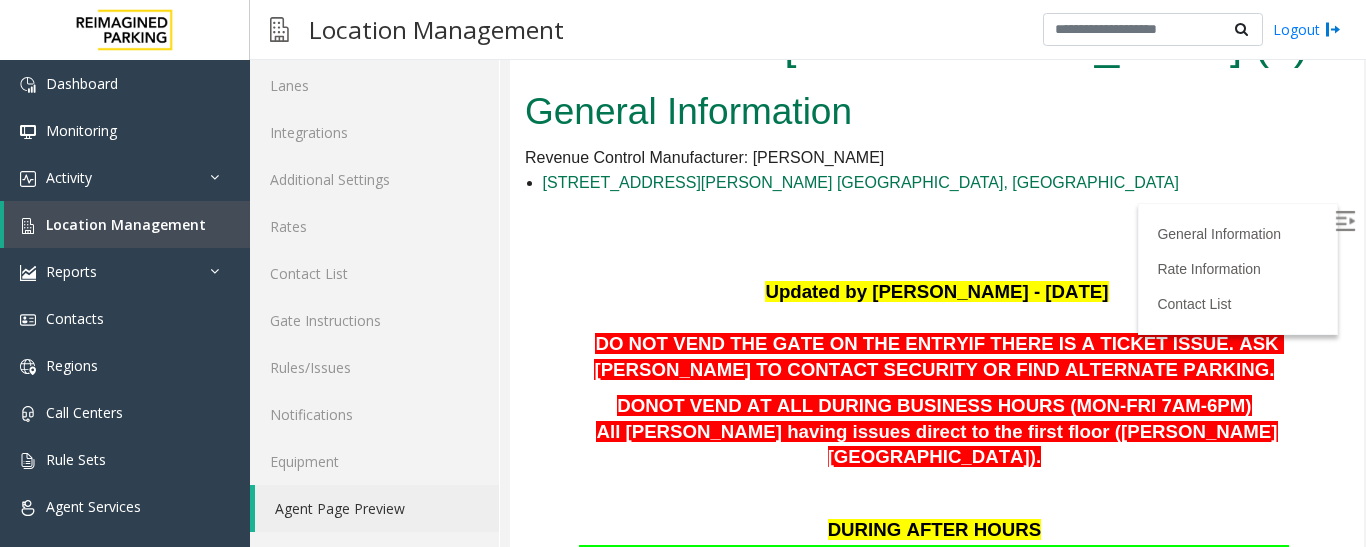 scroll, scrollTop: 0, scrollLeft: 0, axis: both 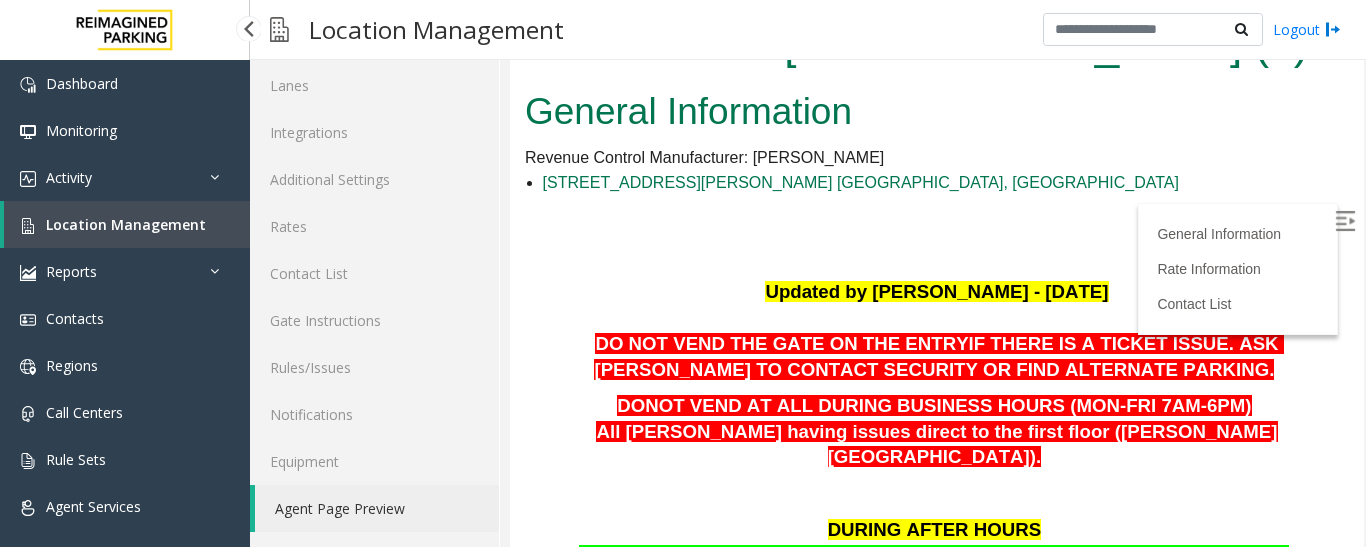 click on "Location Management" at bounding box center (127, 224) 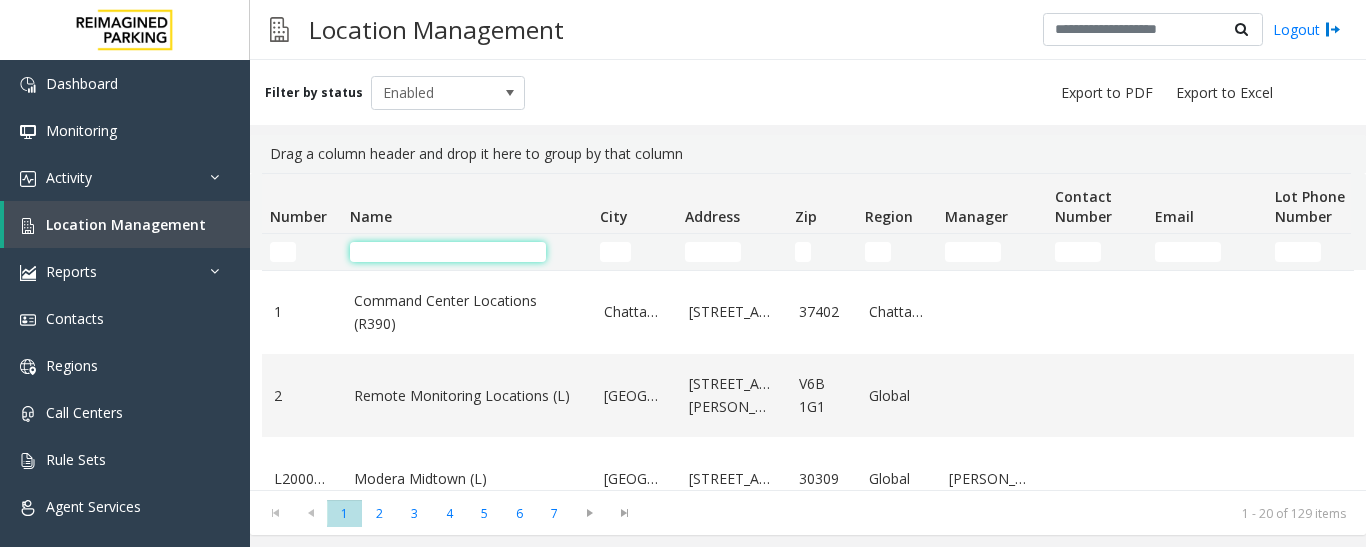 click 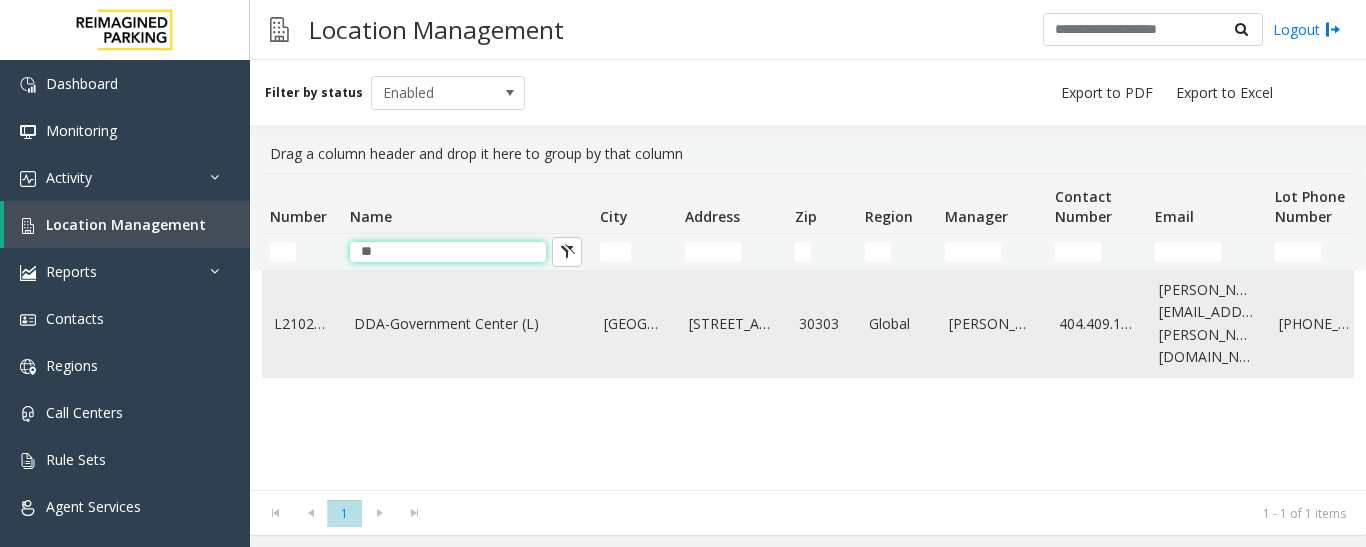 type on "**" 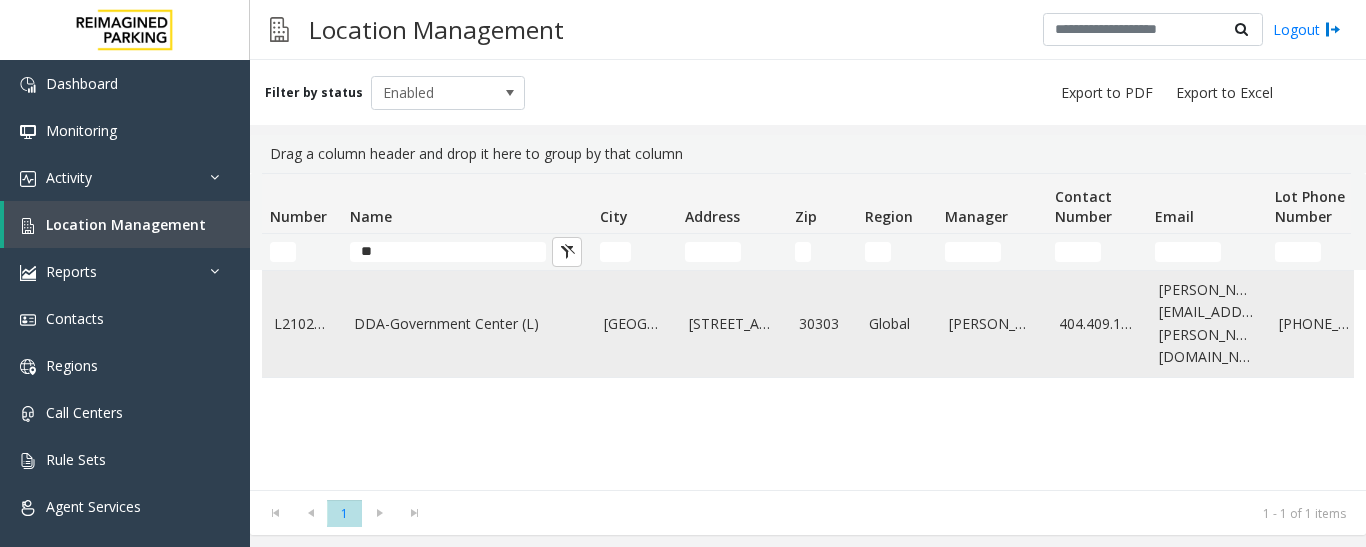 click on "DDA-Government Center (L)" 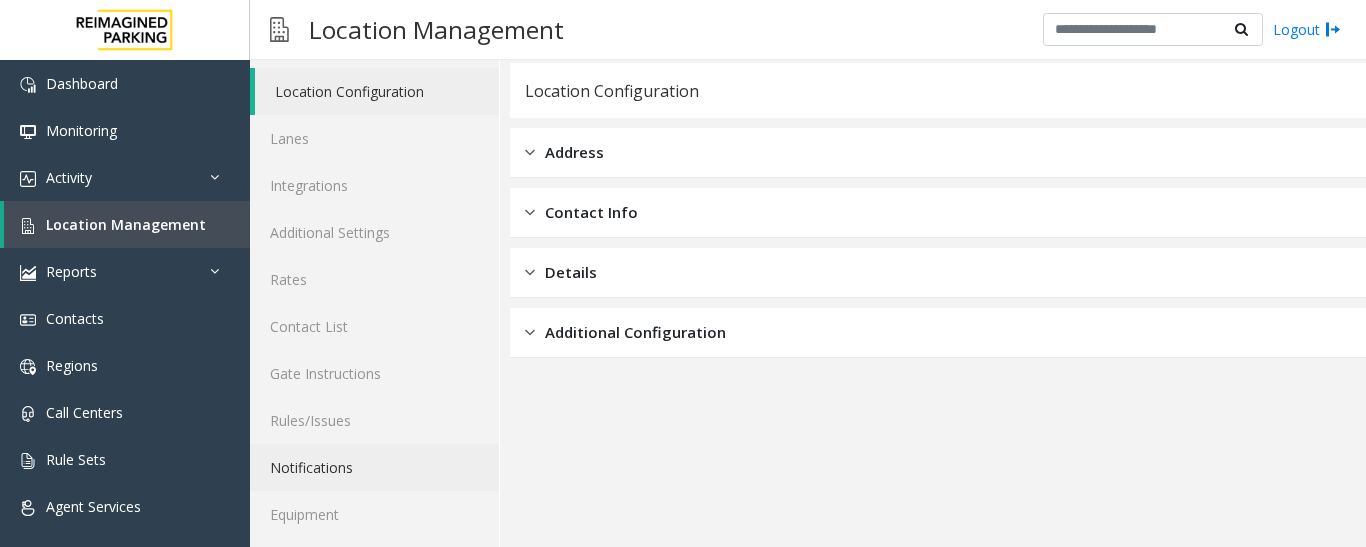 scroll, scrollTop: 112, scrollLeft: 0, axis: vertical 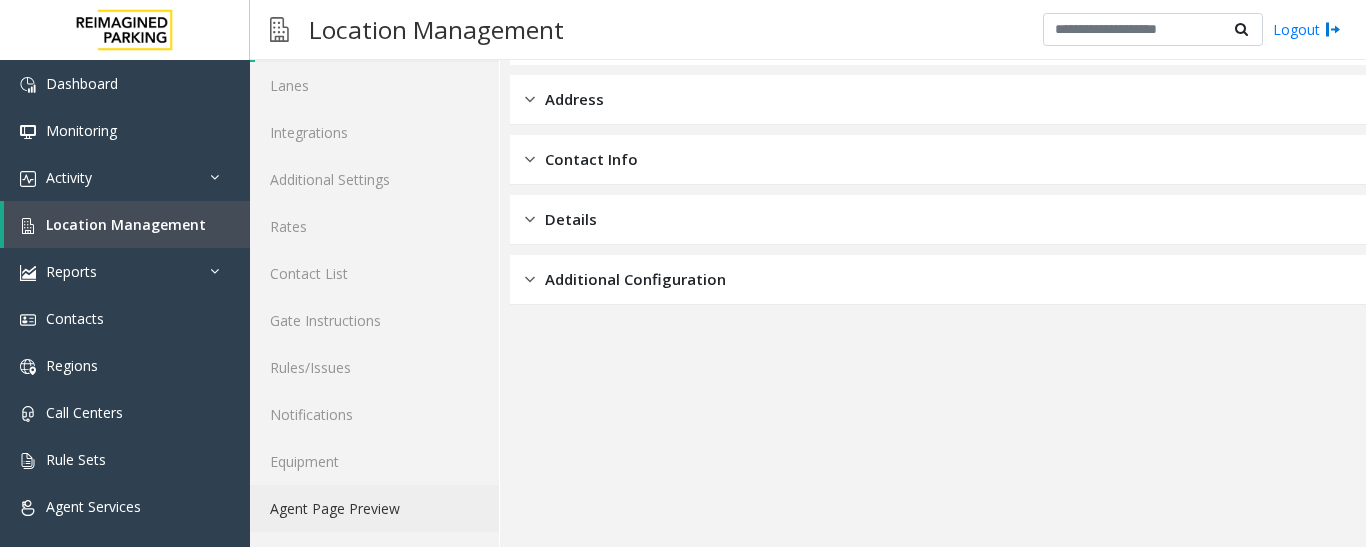 click on "Agent Page Preview" 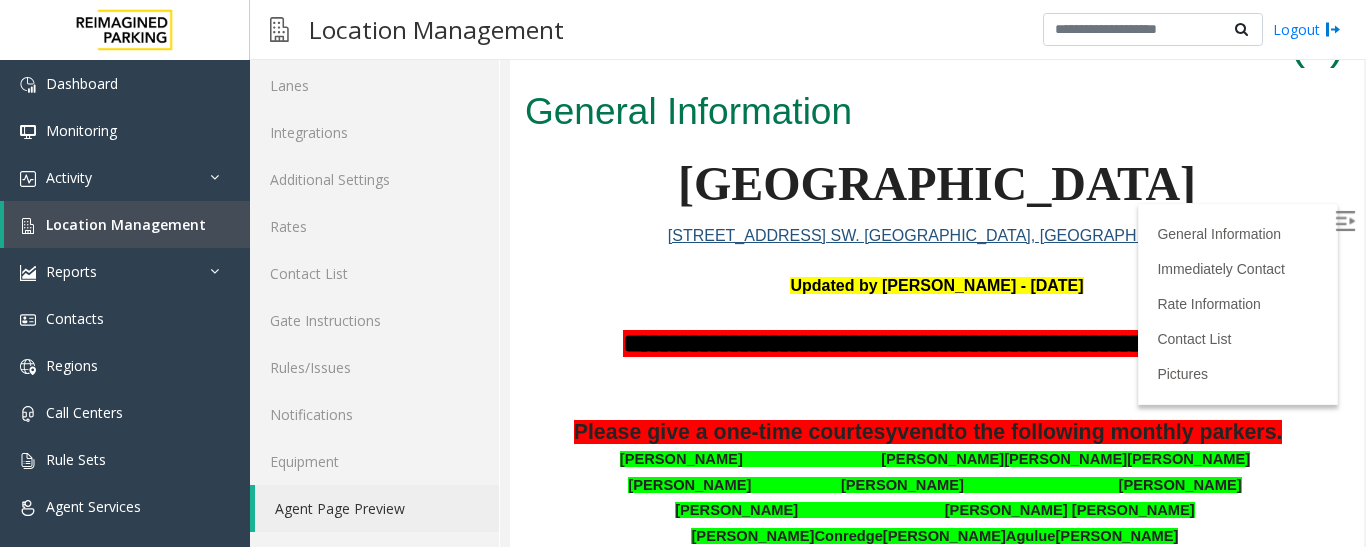 scroll, scrollTop: 0, scrollLeft: 0, axis: both 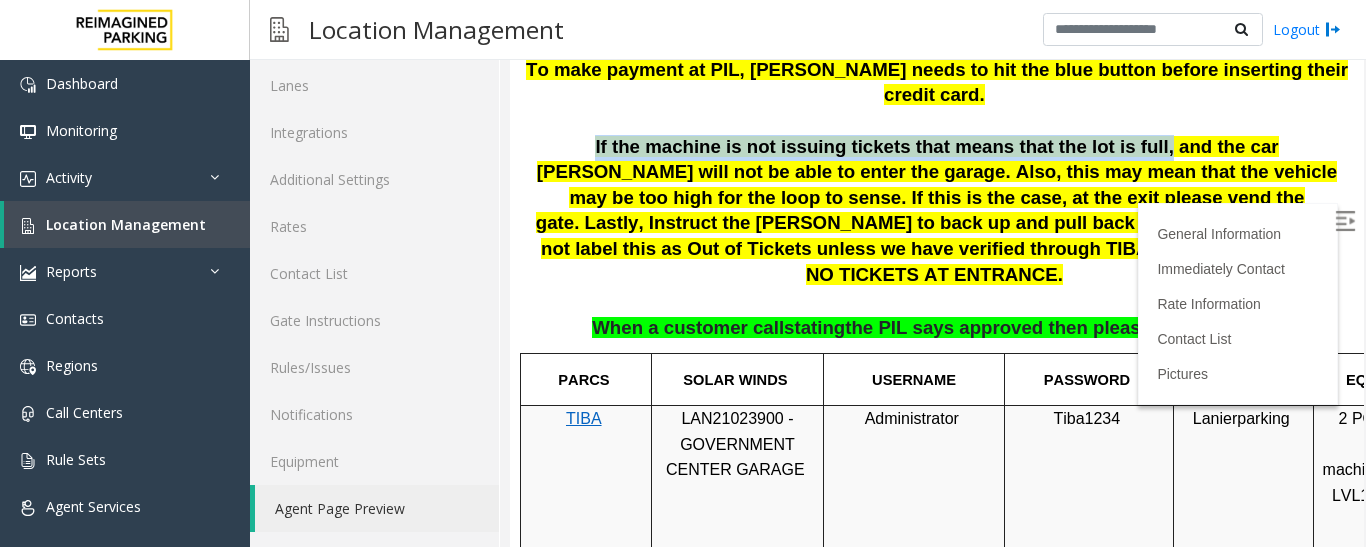 drag, startPoint x: 533, startPoint y: 177, endPoint x: 1038, endPoint y: 181, distance: 505.01584 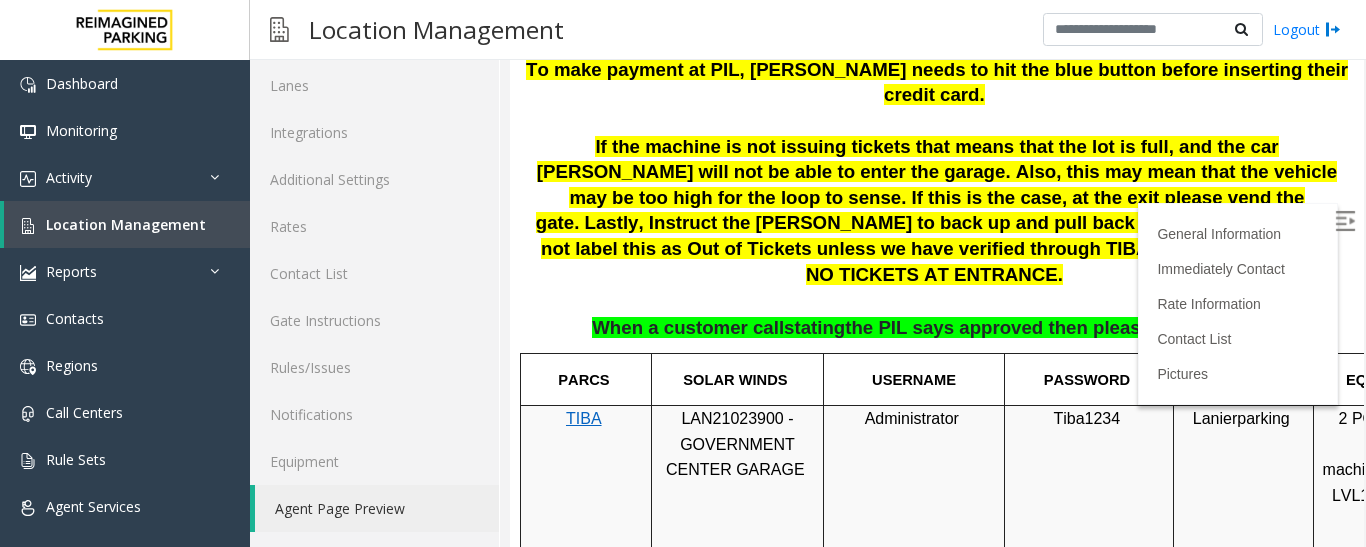 click on "If the machine is not issuing tickets that means that the lot is full, and the car [PERSON_NAME] will not be able to enter the garage. Also, this may mean that the vehicle may be too high for the loop to sense. If this is the case, at the exit please vend the gate. Lastly, Instruct the [PERSON_NAME] to back up and pull back on the loop. Please do not label this as Out of Tickets unless we have verified through TIBA that there were truly NO TICKETS AT ENTRANCE." at bounding box center [937, 210] 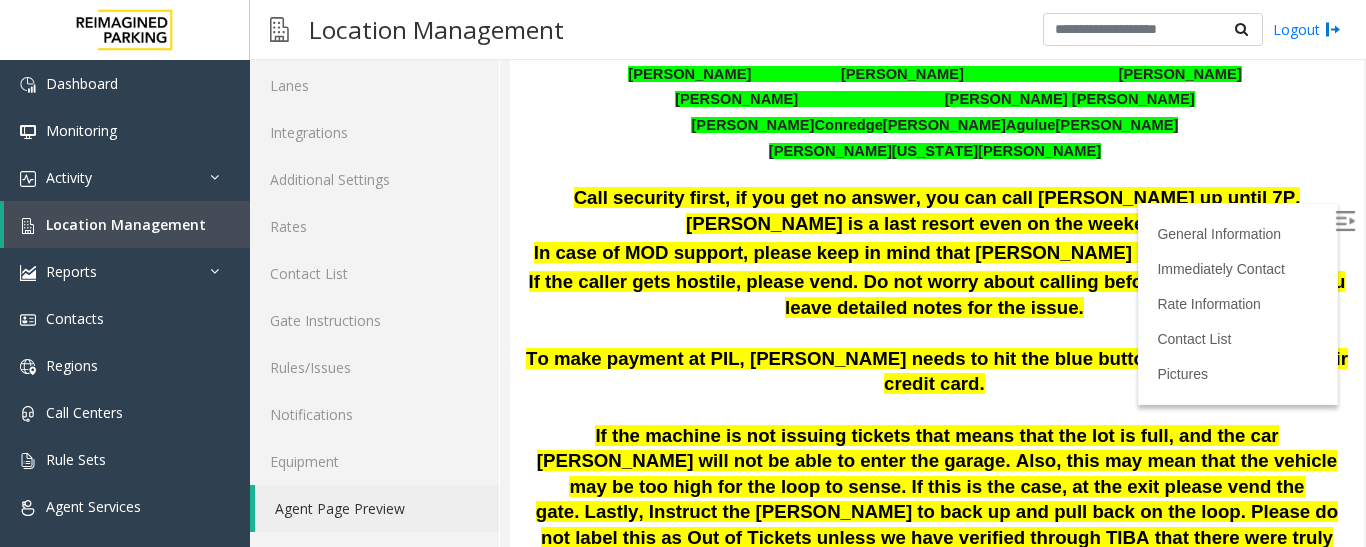 scroll, scrollTop: 400, scrollLeft: 0, axis: vertical 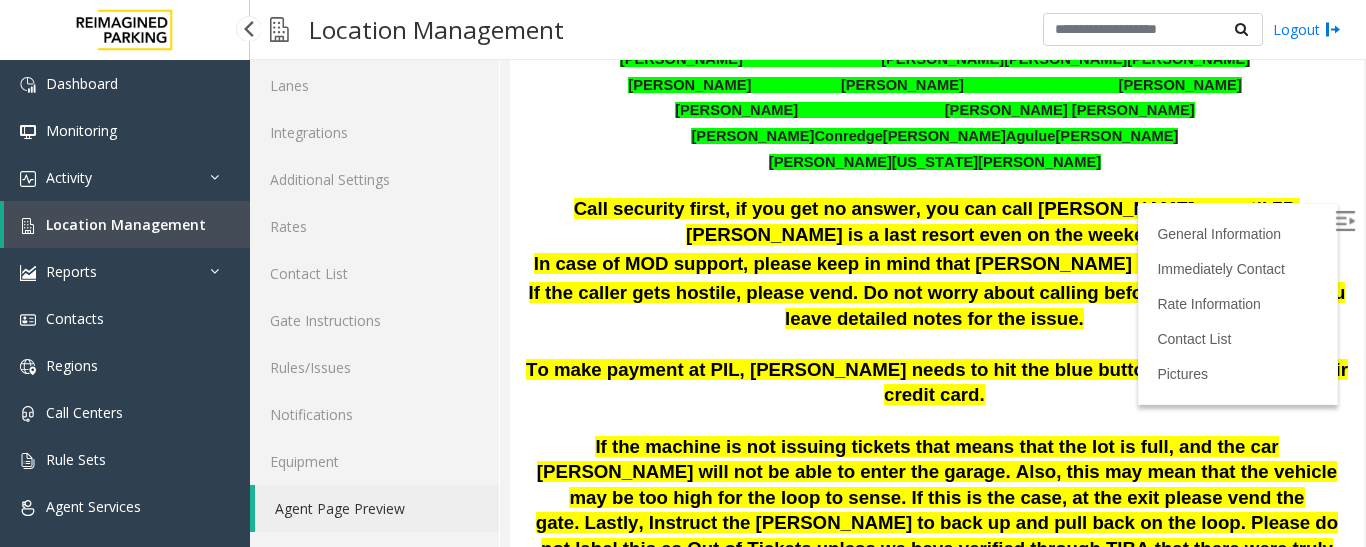 click on "Location Management" at bounding box center [126, 224] 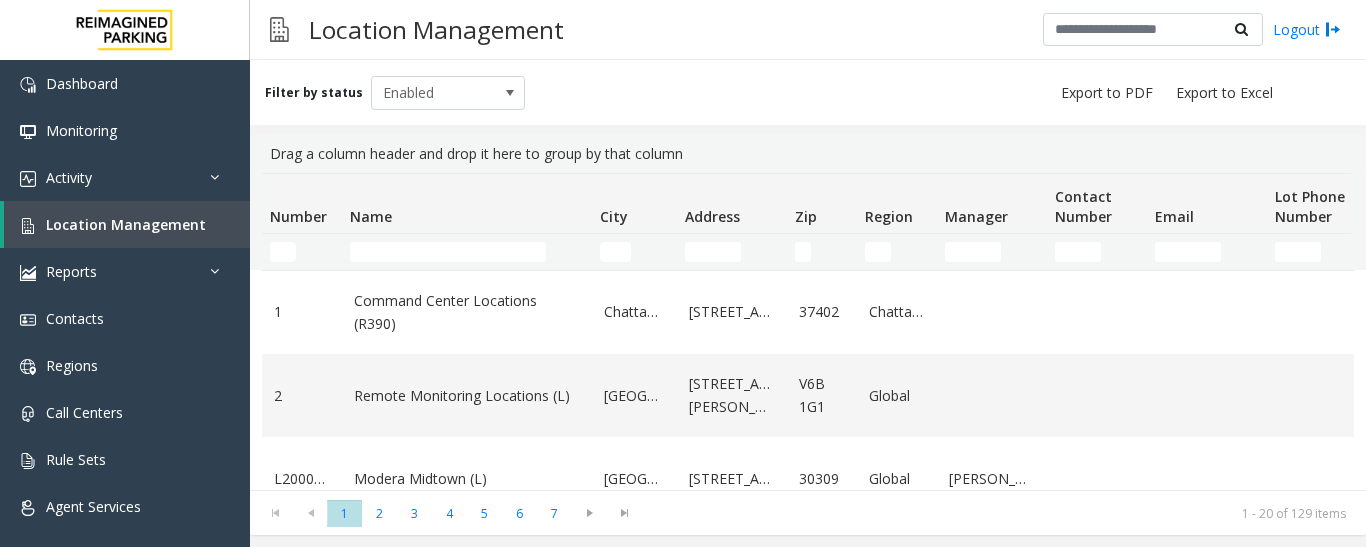 scroll, scrollTop: 0, scrollLeft: 0, axis: both 